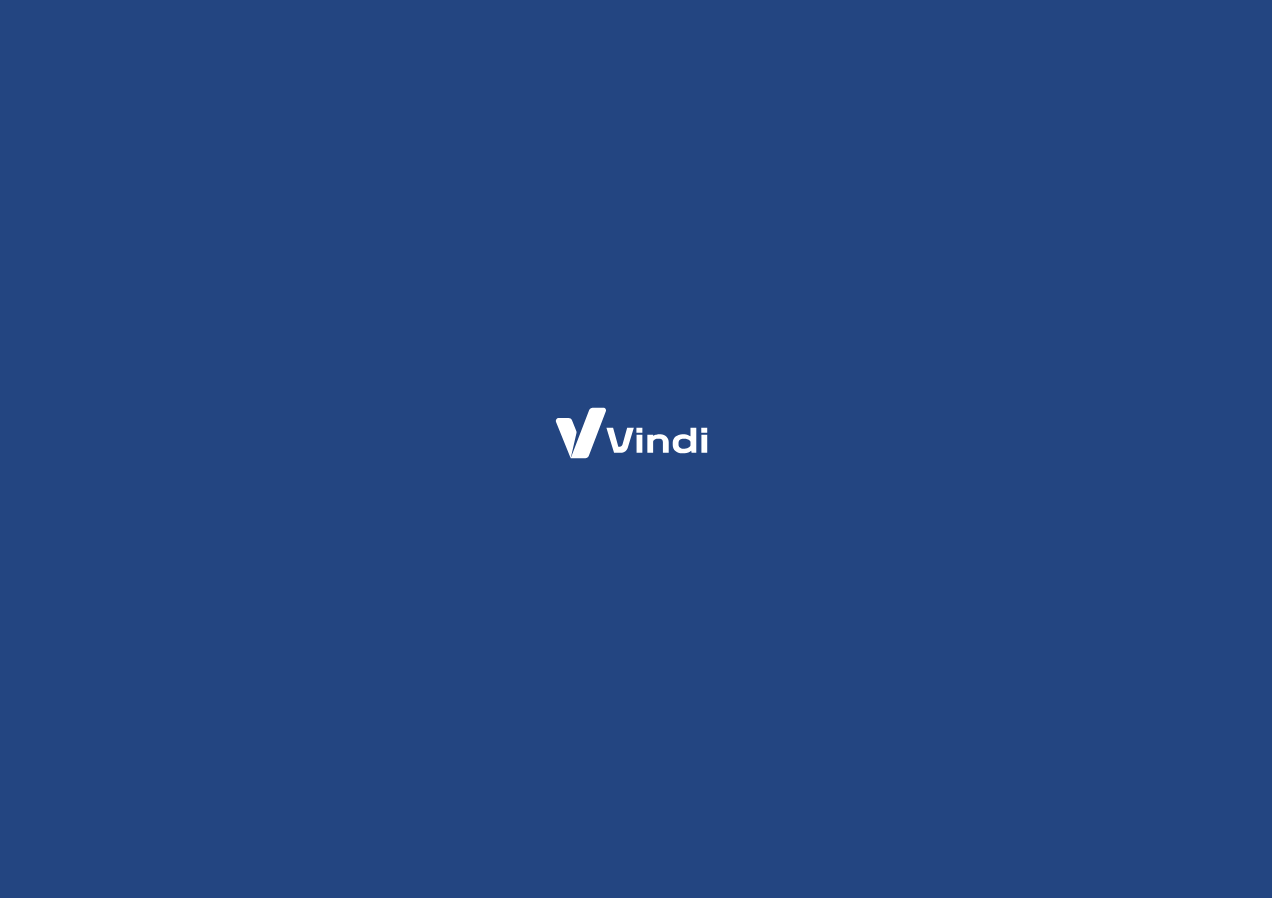 scroll, scrollTop: 0, scrollLeft: 0, axis: both 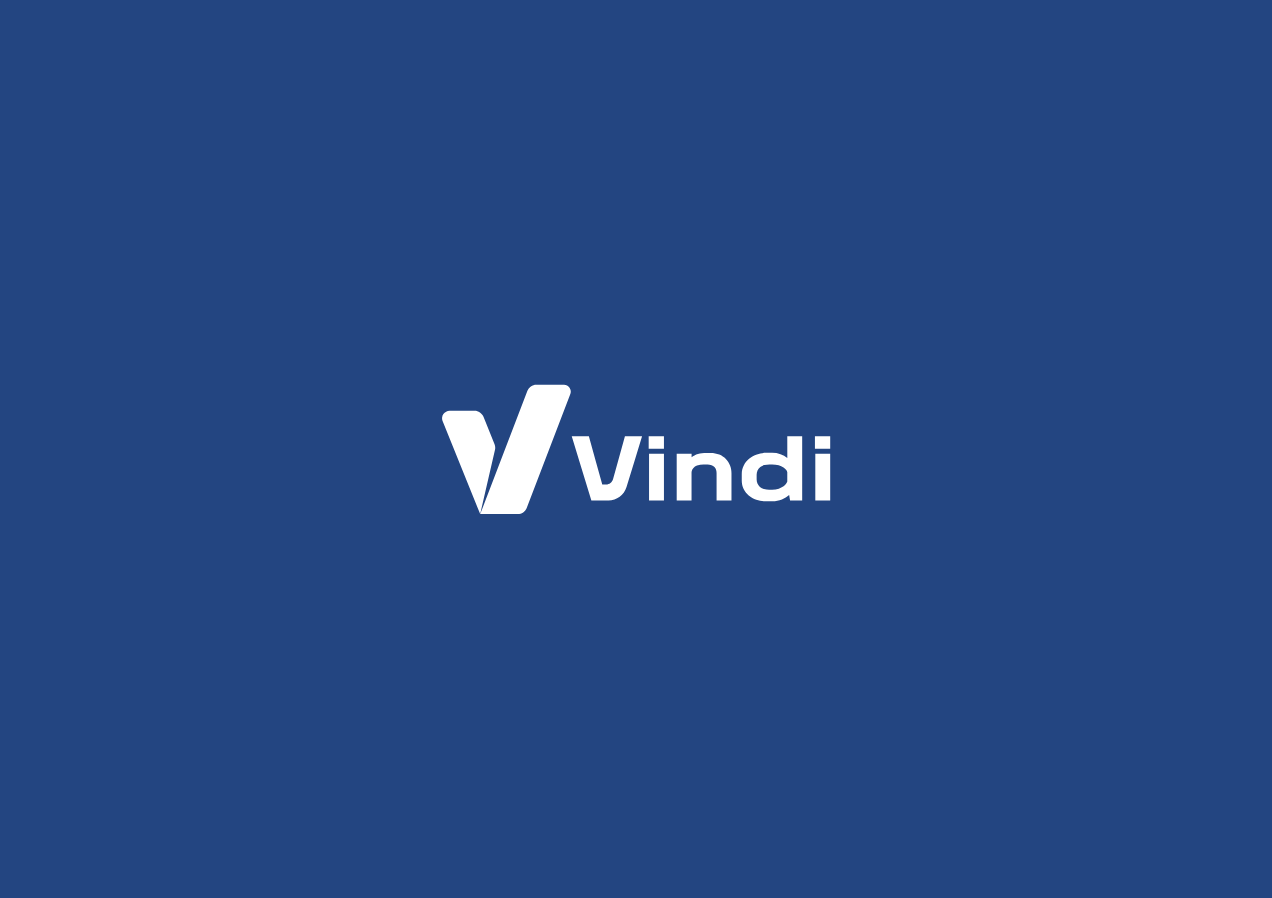 click at bounding box center [636, 449] 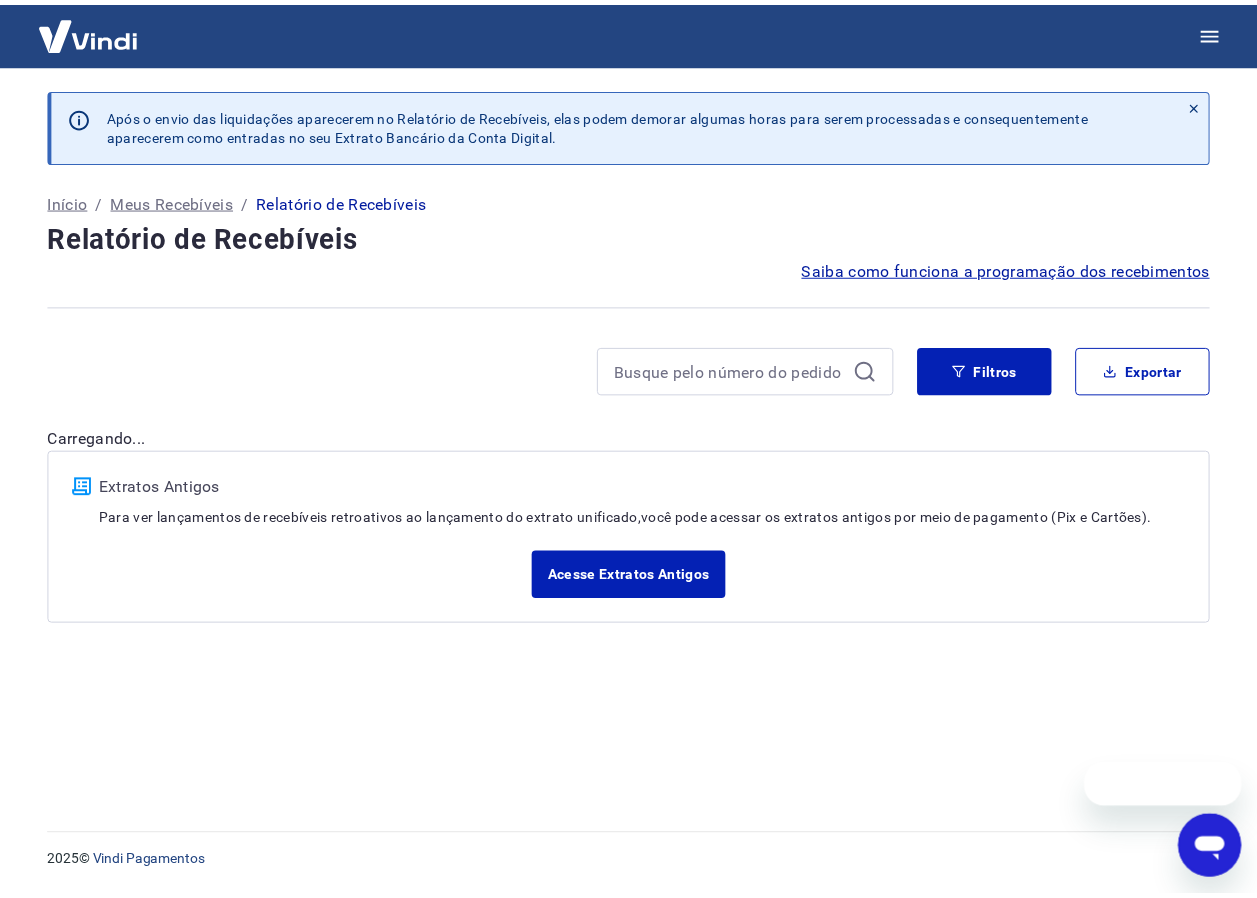 scroll, scrollTop: 0, scrollLeft: 0, axis: both 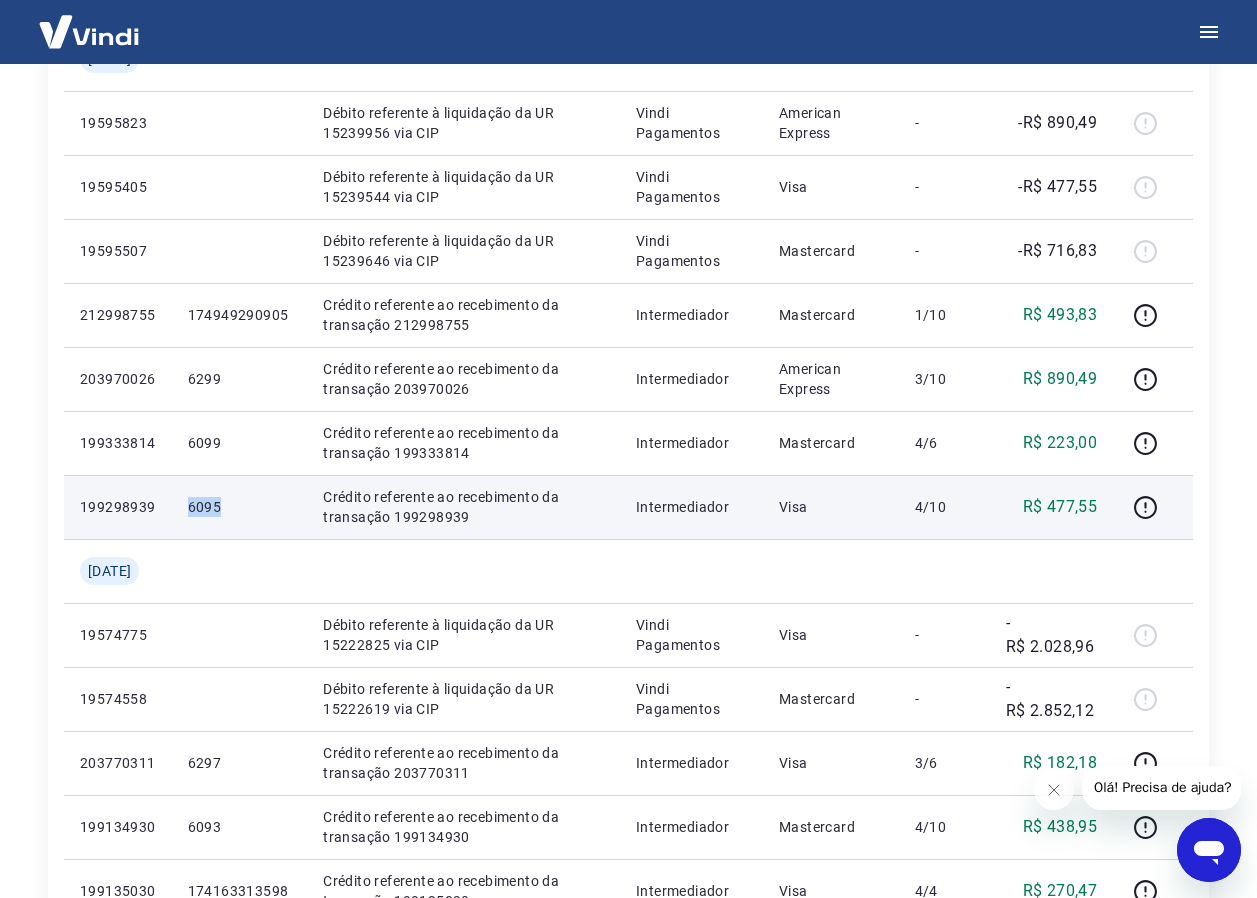 drag, startPoint x: 156, startPoint y: 509, endPoint x: 234, endPoint y: 502, distance: 78.31347 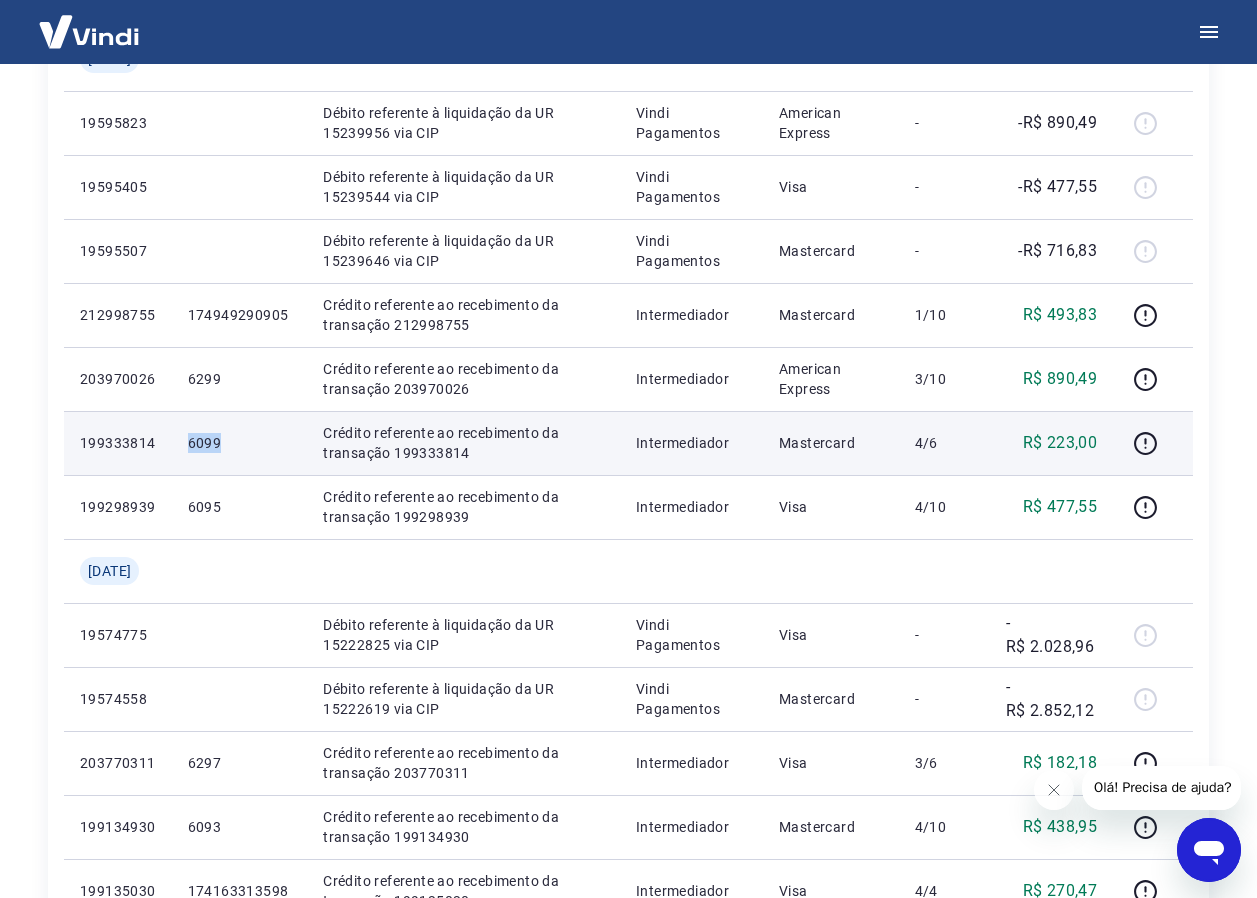 drag, startPoint x: 197, startPoint y: 432, endPoint x: 233, endPoint y: 436, distance: 36.221542 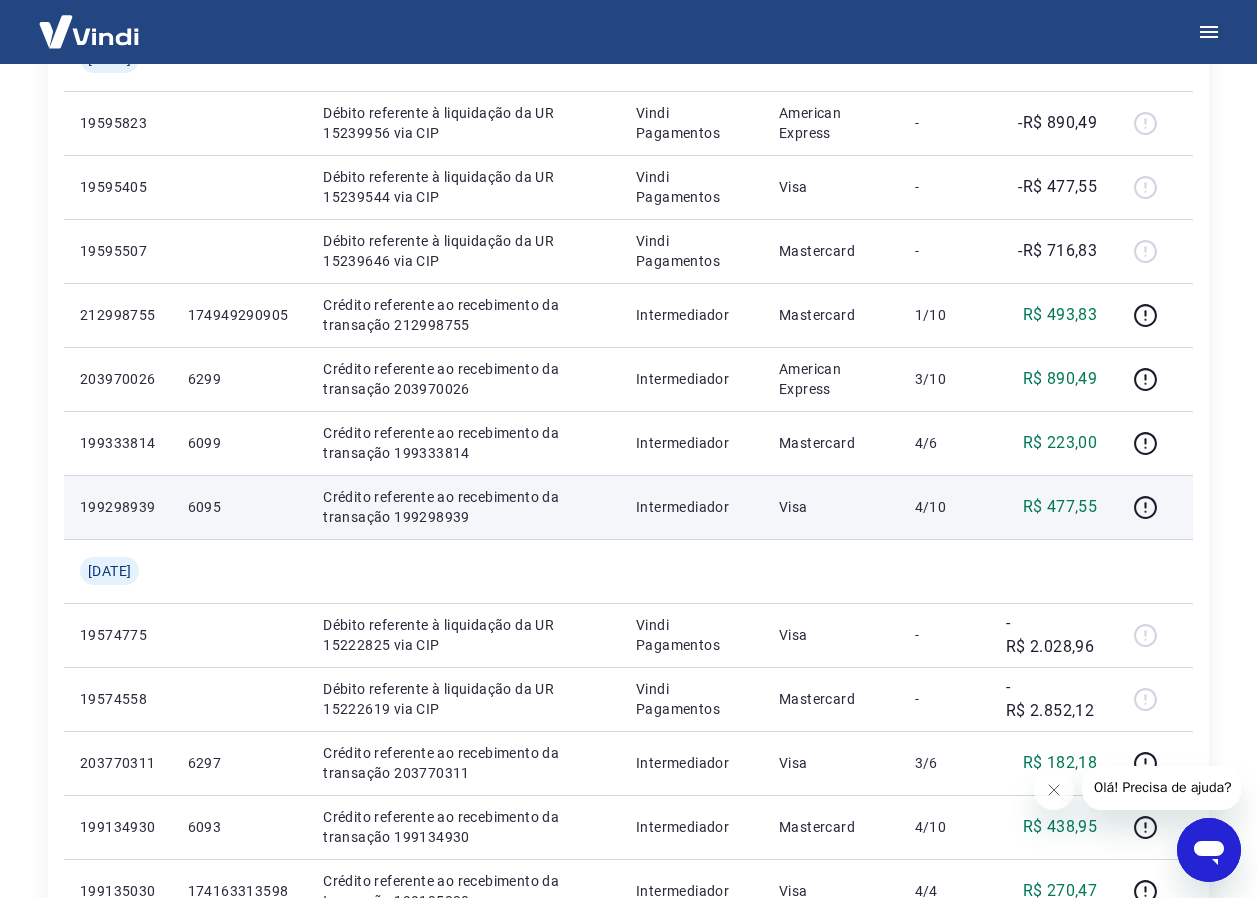 click on "6095" at bounding box center (240, 507) 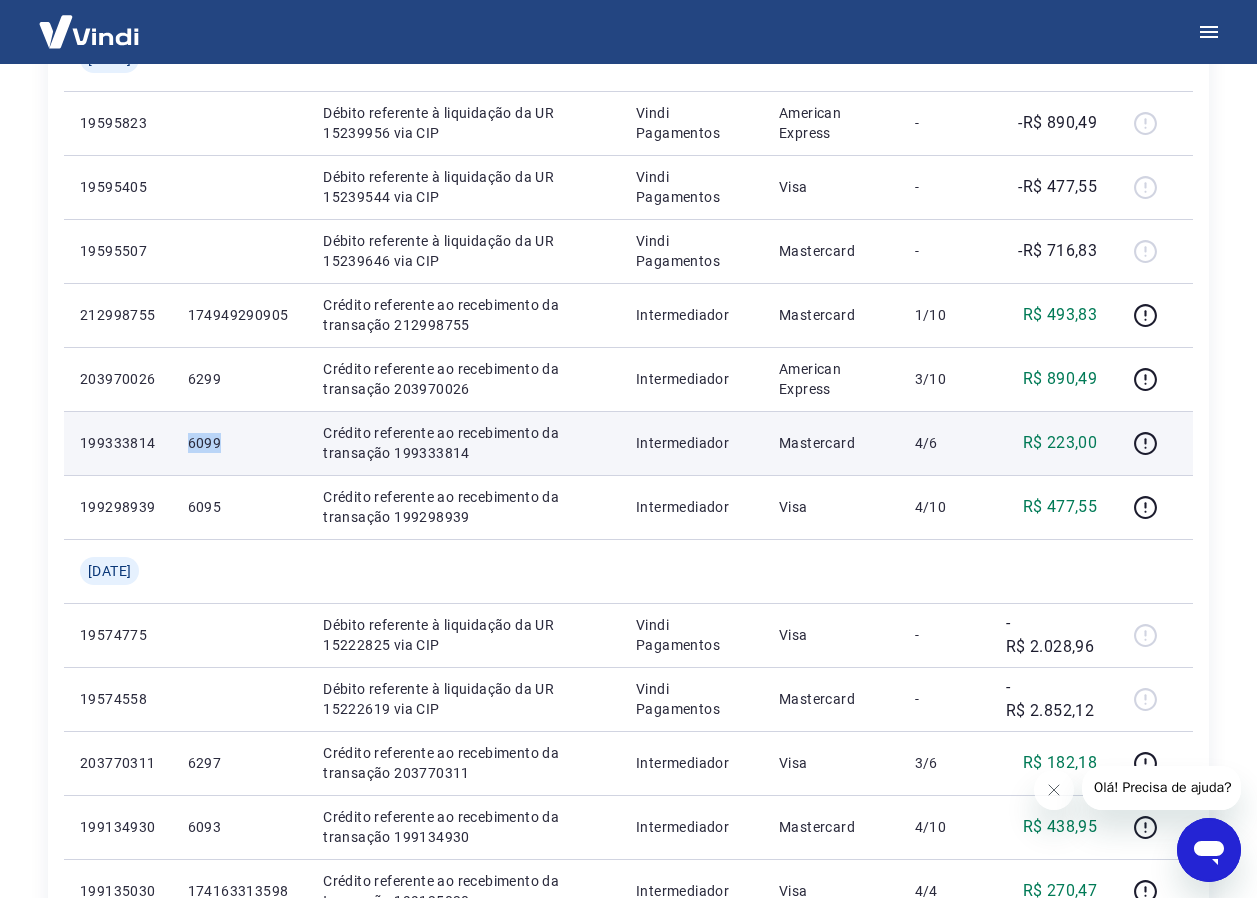 drag, startPoint x: 193, startPoint y: 438, endPoint x: 232, endPoint y: 433, distance: 39.319206 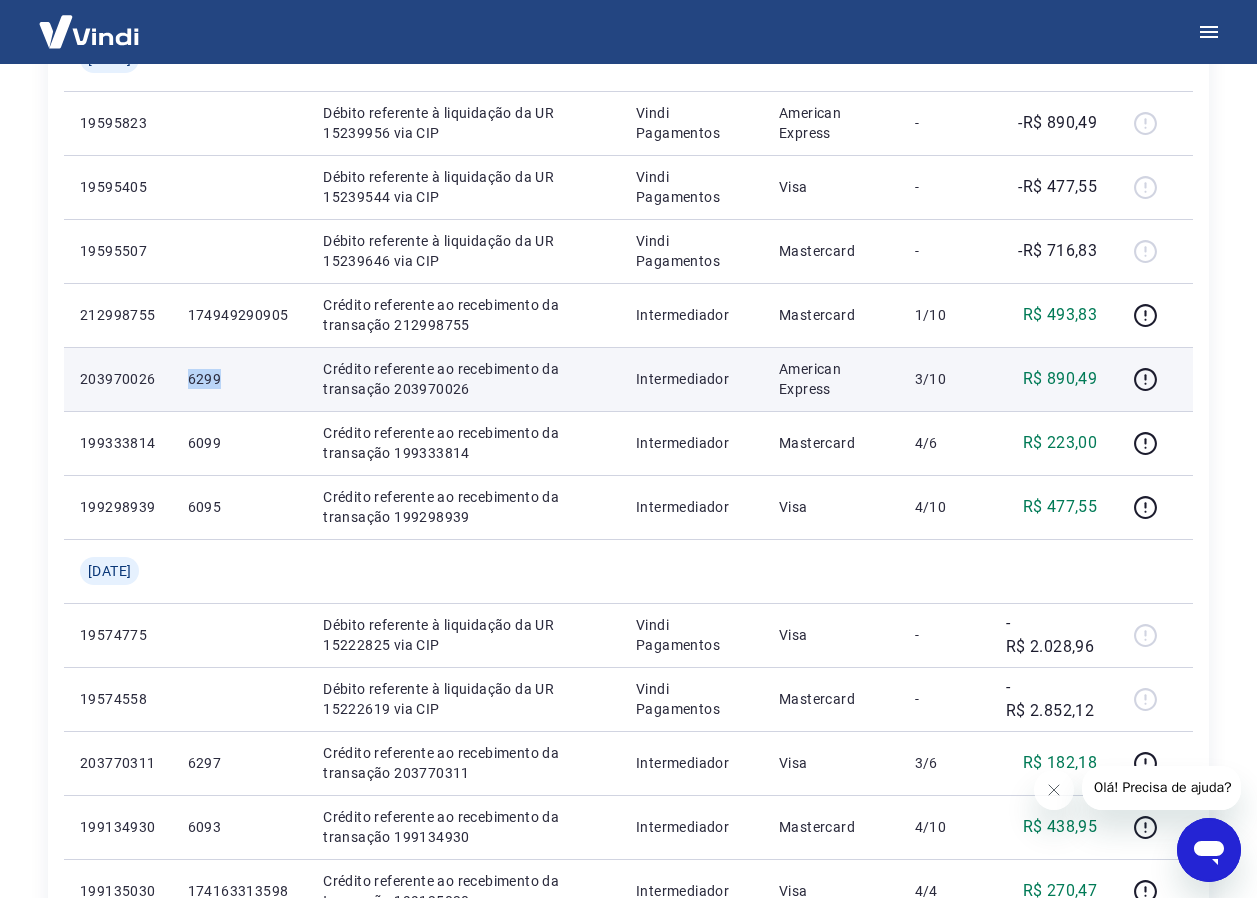 drag, startPoint x: 187, startPoint y: 383, endPoint x: 227, endPoint y: 375, distance: 40.792156 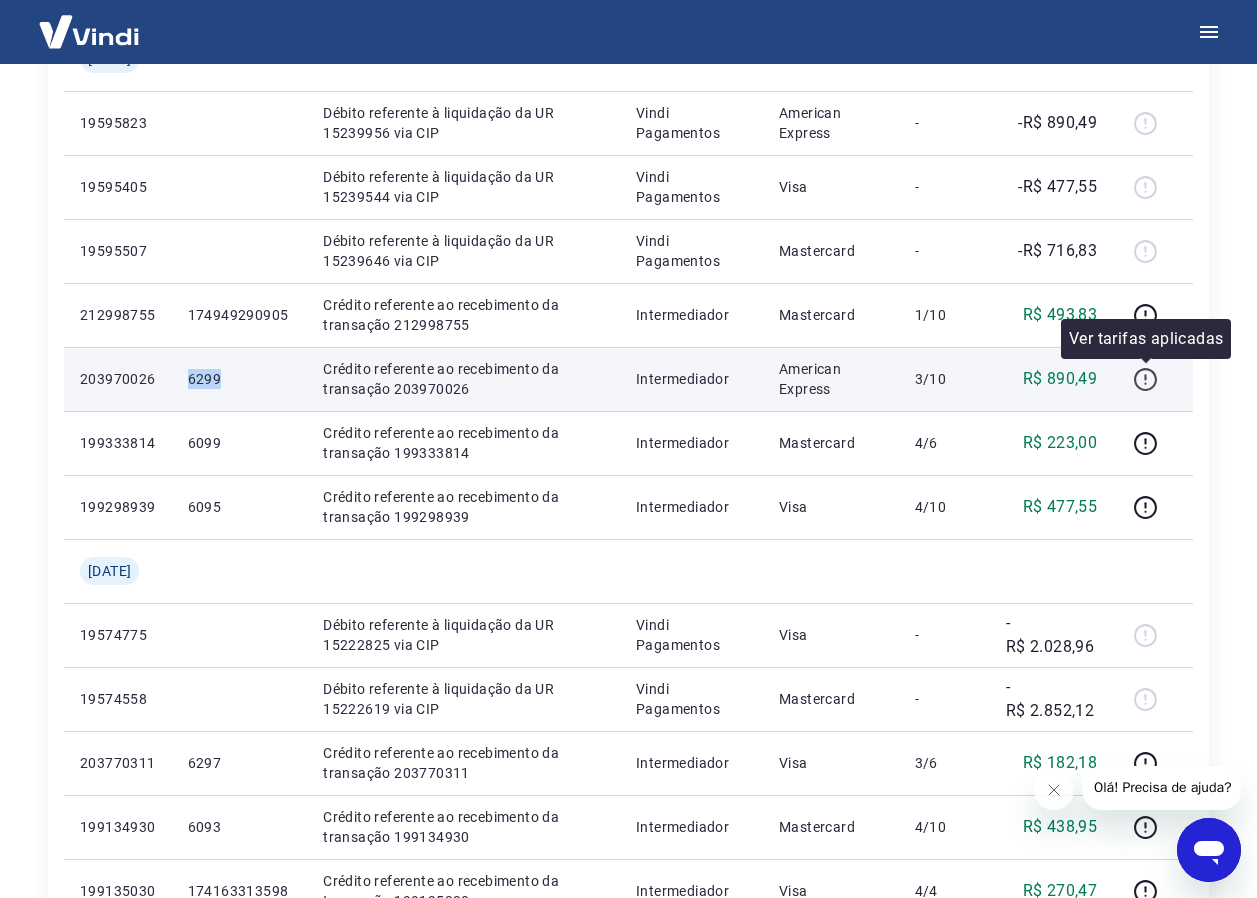 click 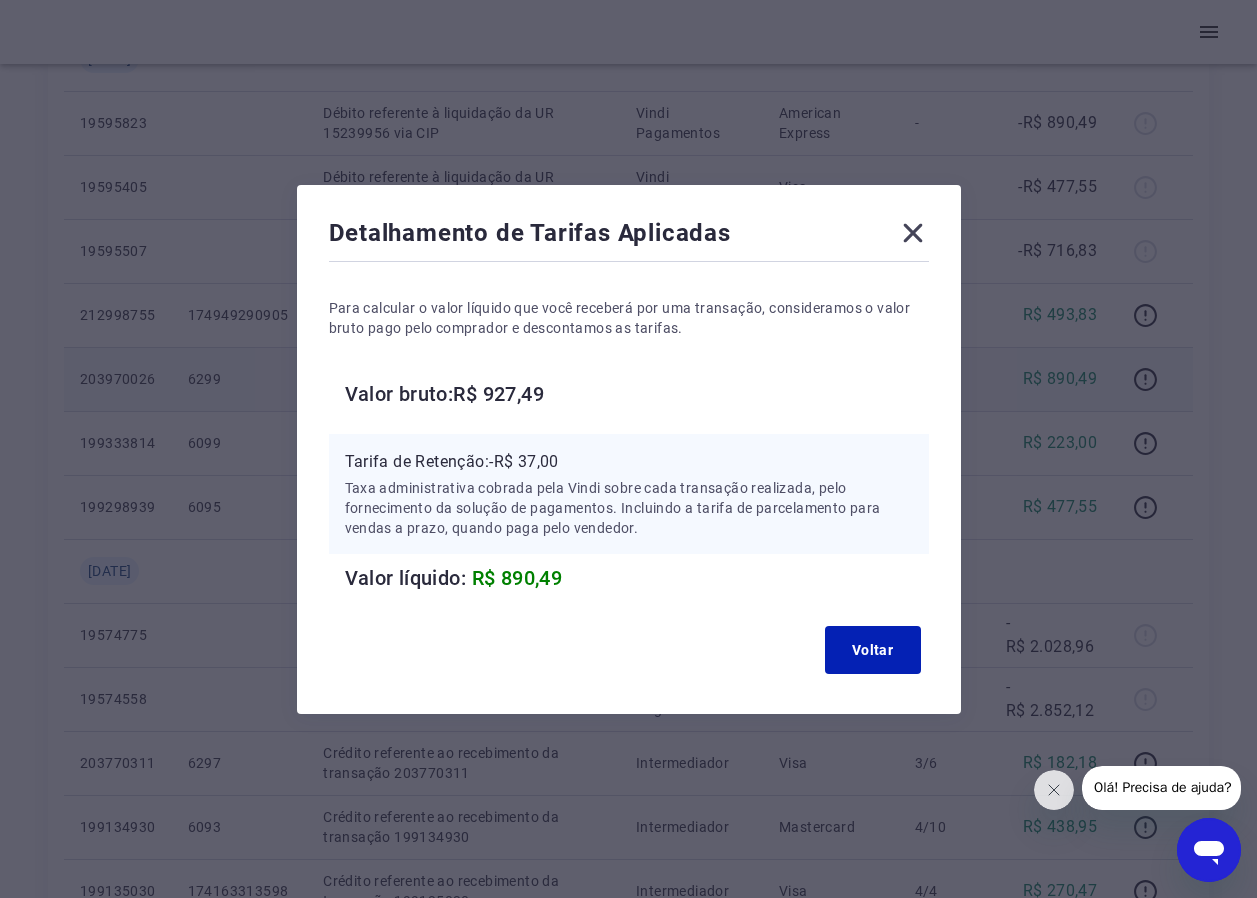 click 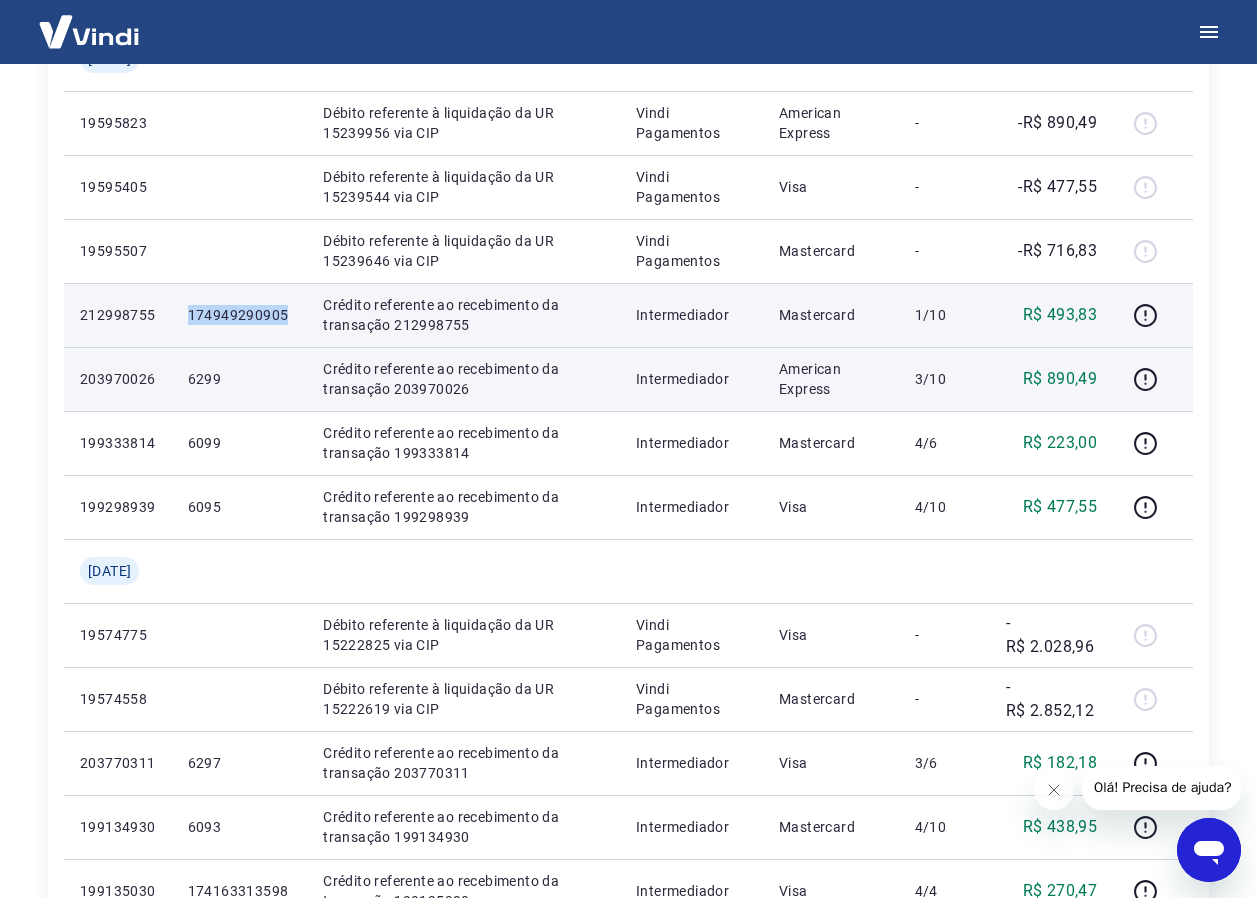 drag, startPoint x: 187, startPoint y: 314, endPoint x: 301, endPoint y: 317, distance: 114.03947 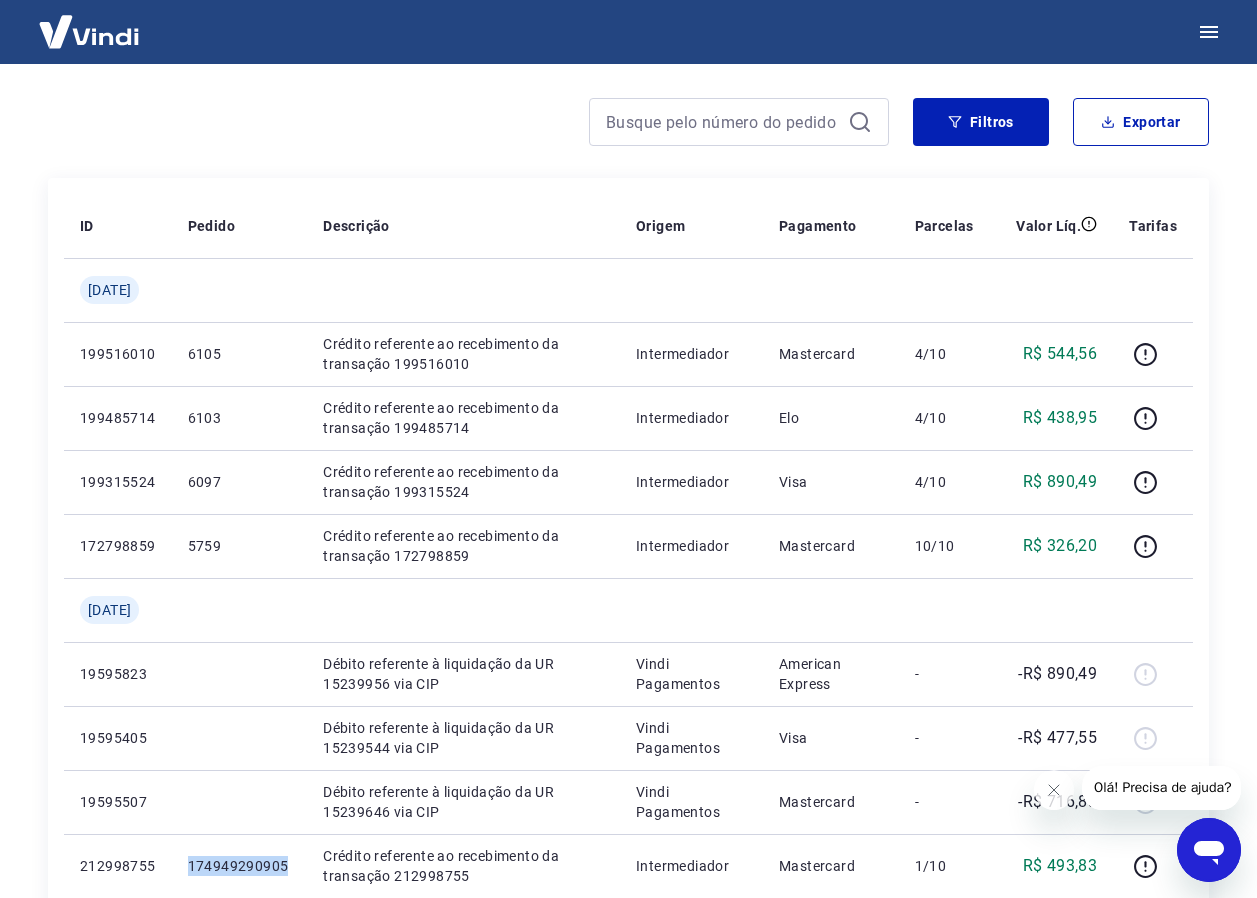scroll, scrollTop: 200, scrollLeft: 0, axis: vertical 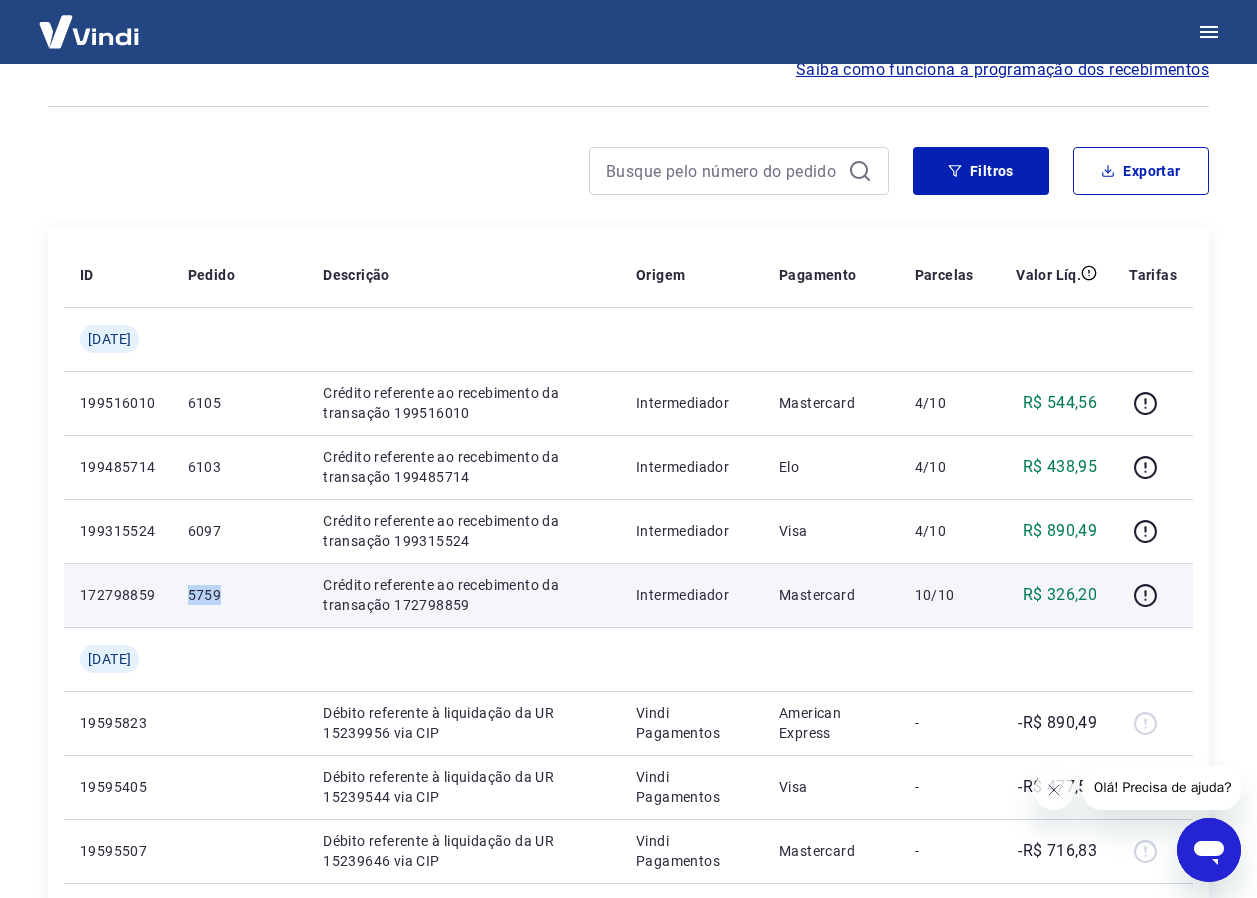 drag, startPoint x: 184, startPoint y: 598, endPoint x: 265, endPoint y: 601, distance: 81.055534 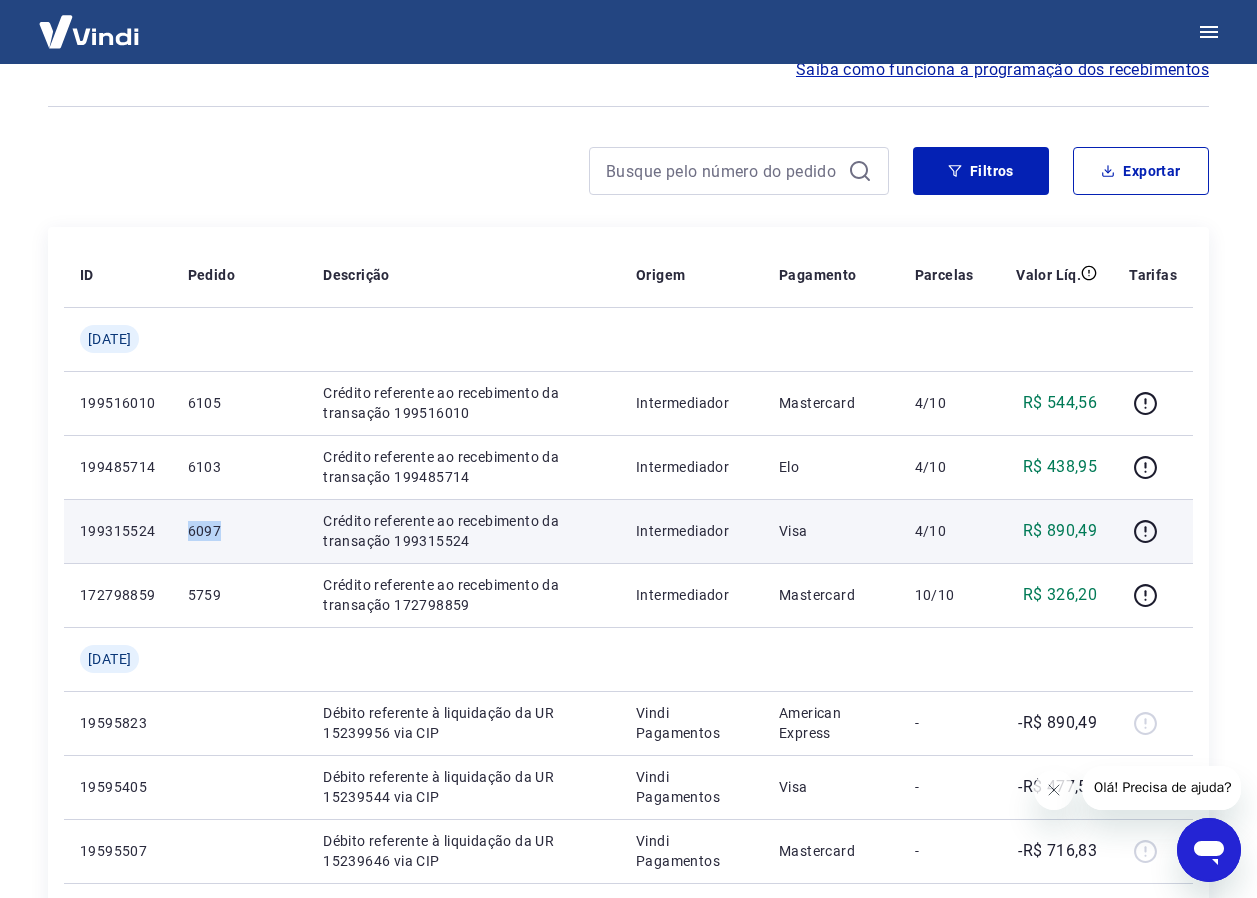 drag, startPoint x: 196, startPoint y: 533, endPoint x: 231, endPoint y: 530, distance: 35.128338 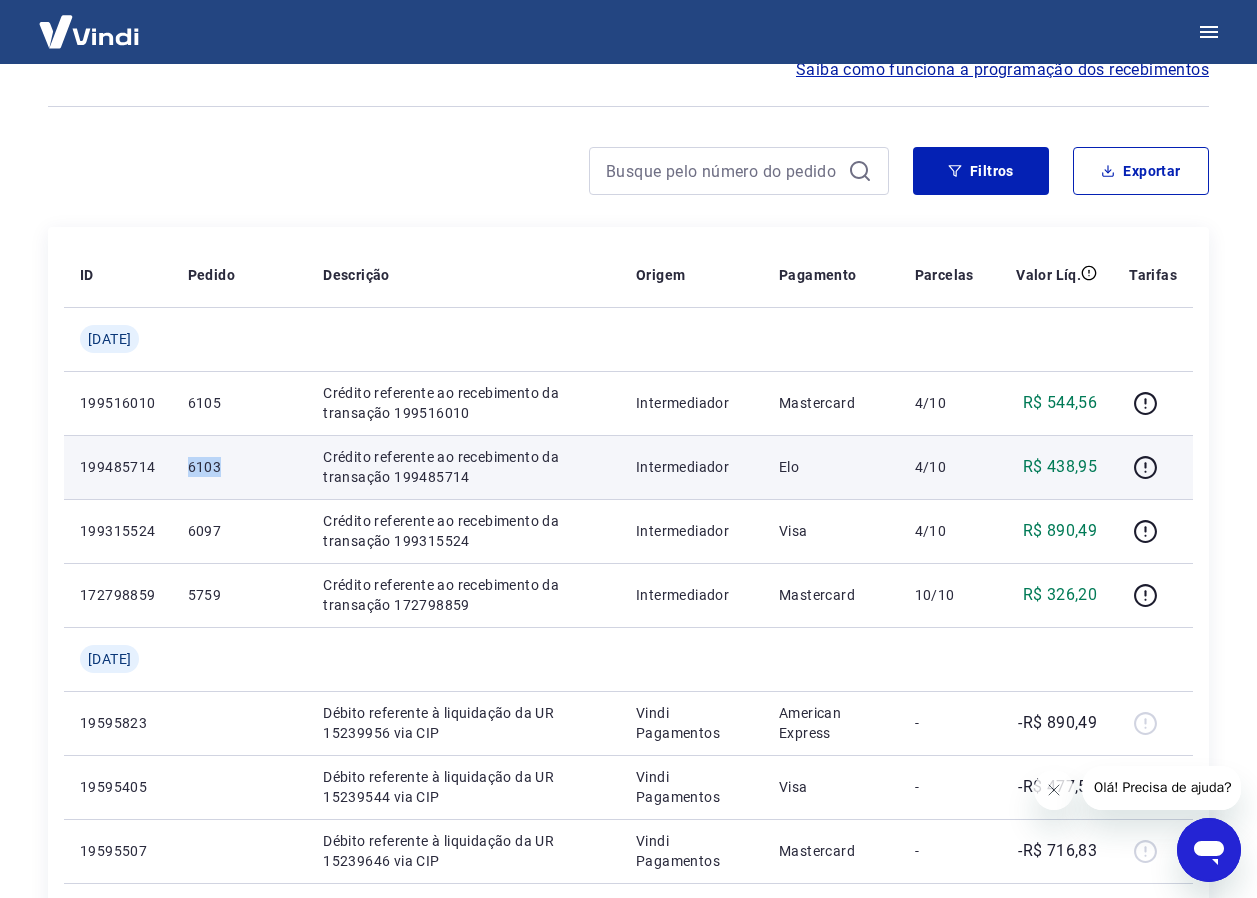 drag, startPoint x: 191, startPoint y: 473, endPoint x: 228, endPoint y: 470, distance: 37.12142 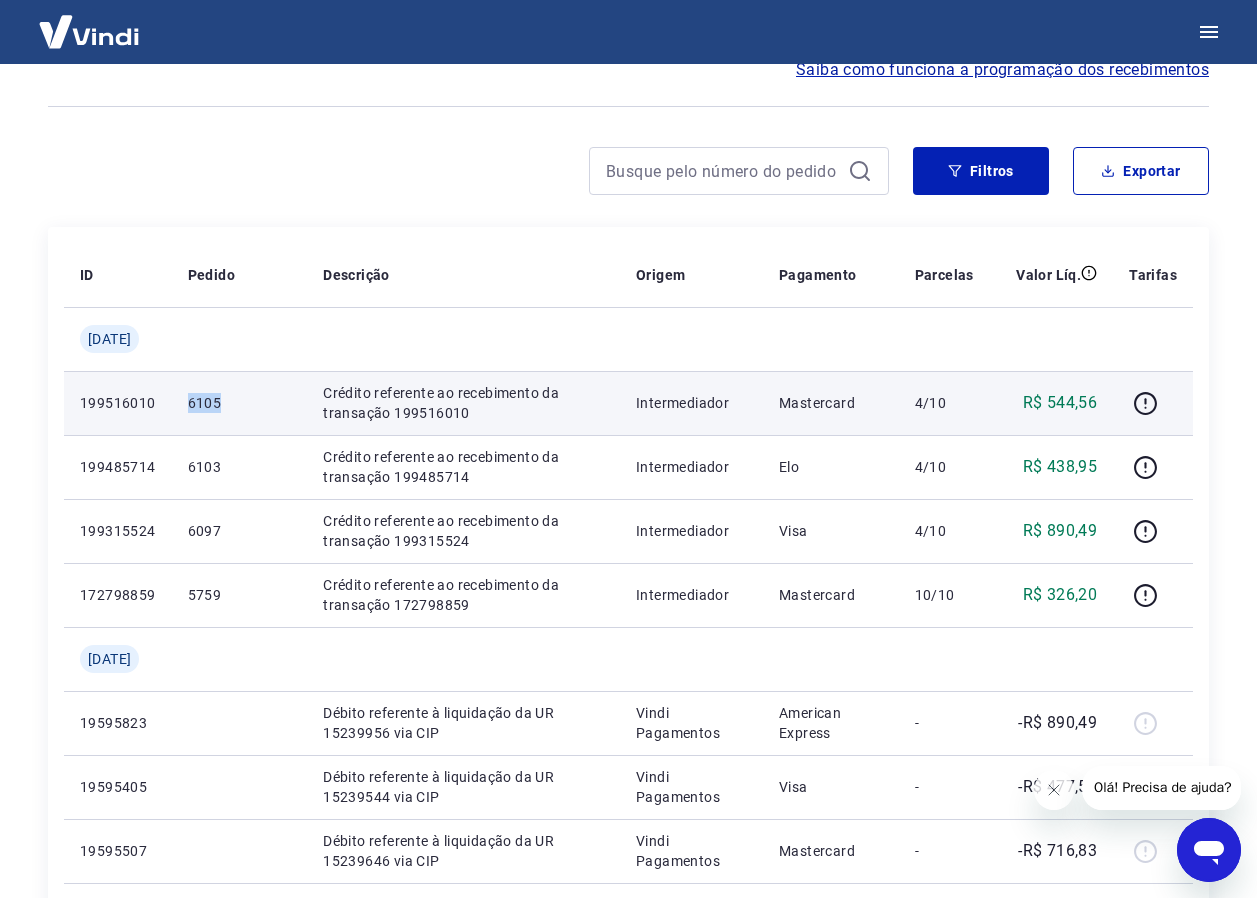 drag, startPoint x: 190, startPoint y: 410, endPoint x: 239, endPoint y: 409, distance: 49.010204 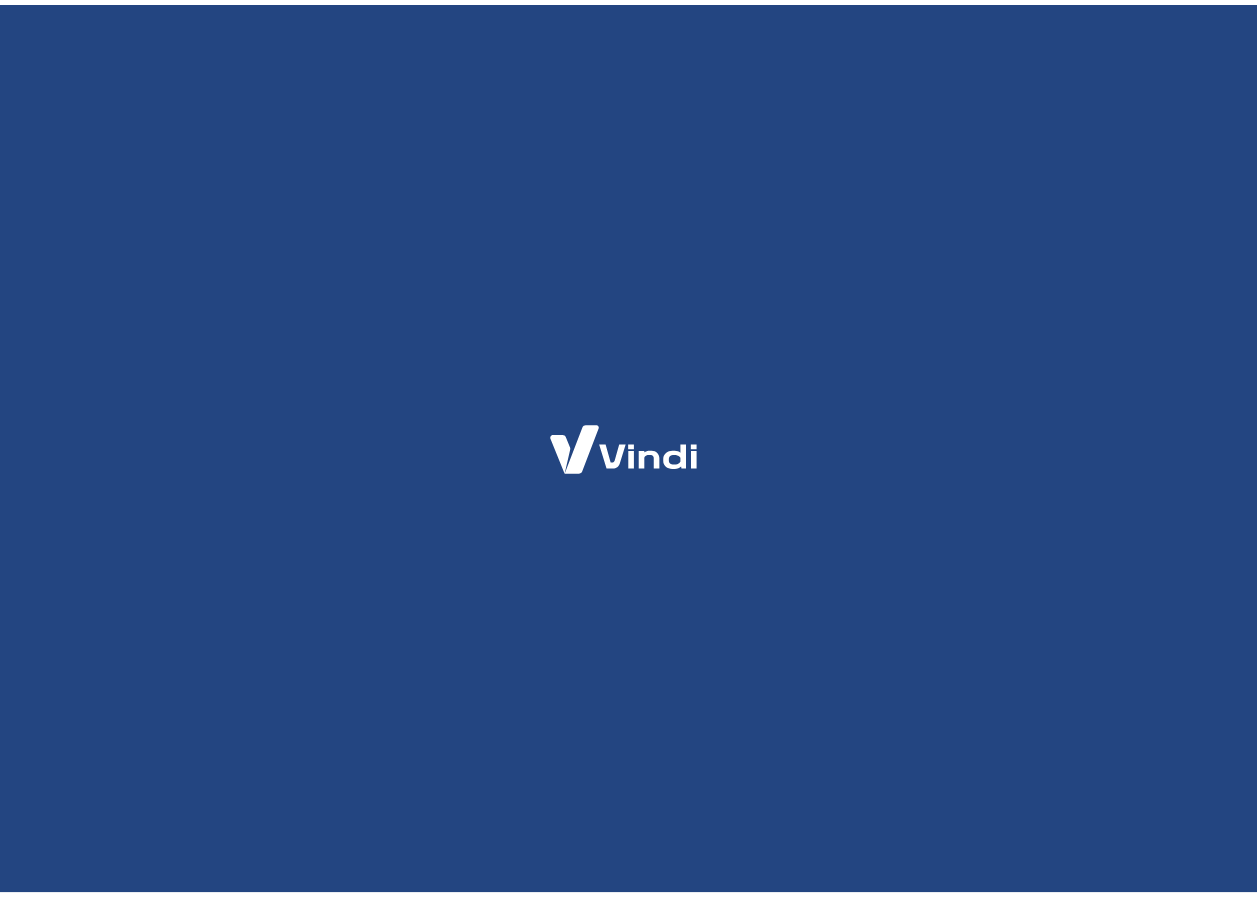 scroll, scrollTop: 0, scrollLeft: 0, axis: both 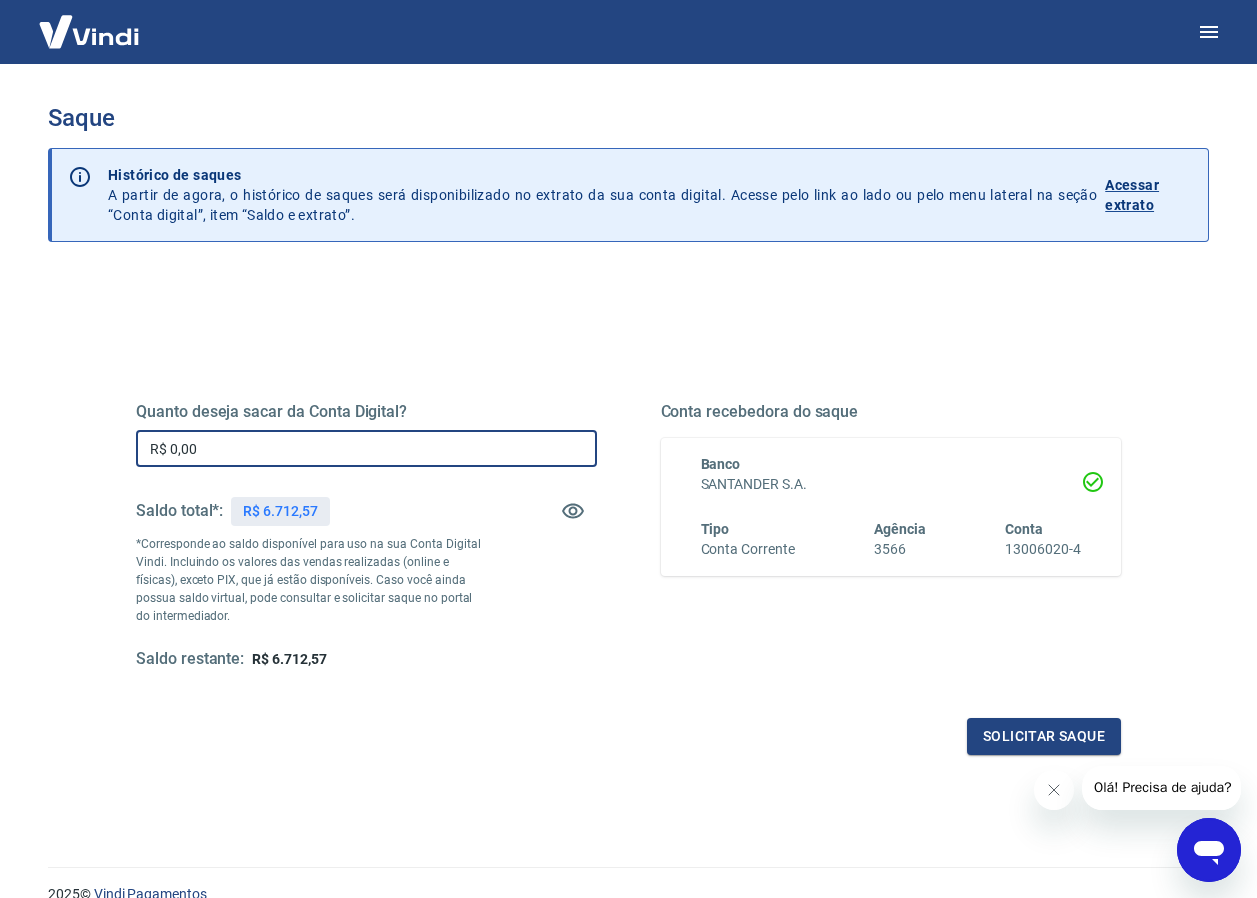 drag, startPoint x: 227, startPoint y: 454, endPoint x: -4, endPoint y: 454, distance: 231 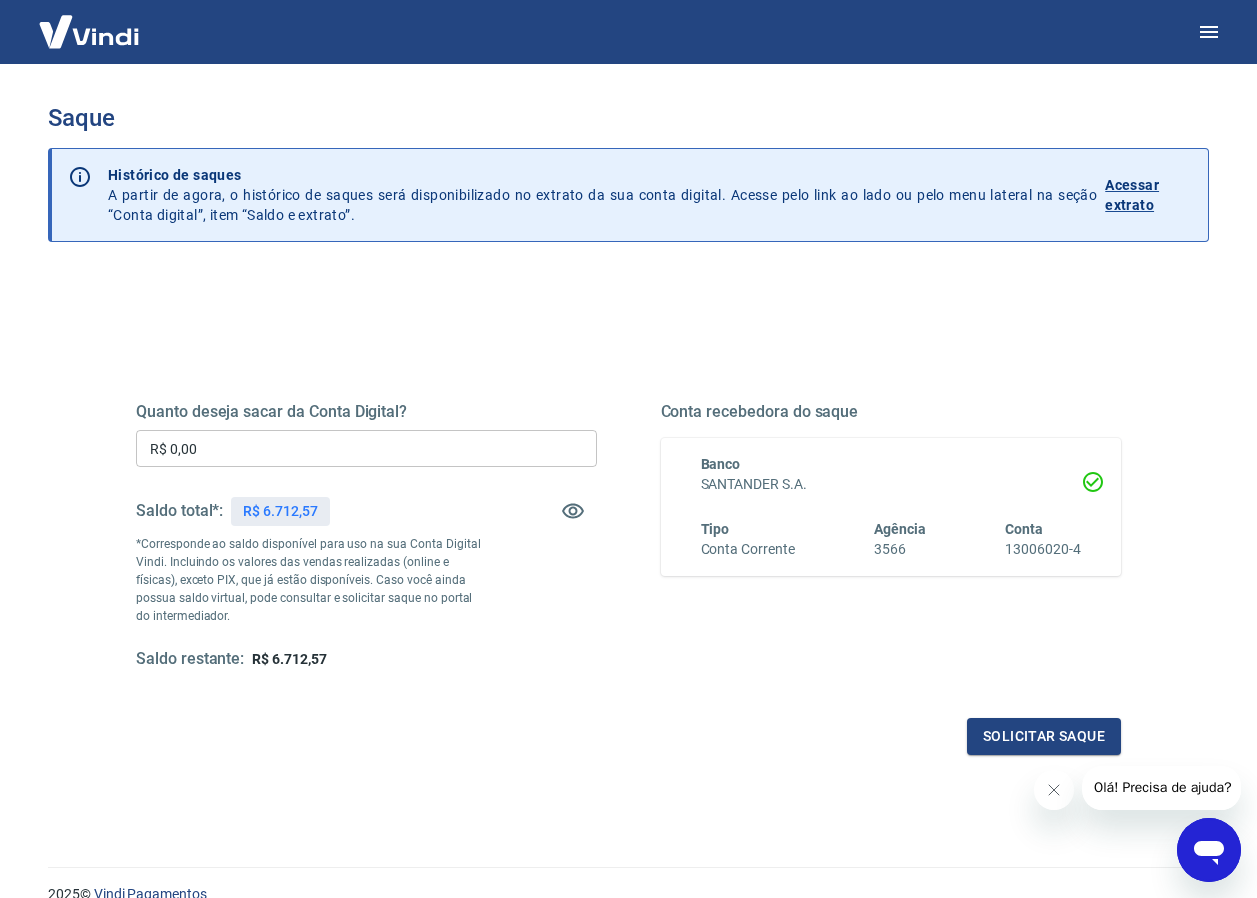 scroll, scrollTop: 0, scrollLeft: 0, axis: both 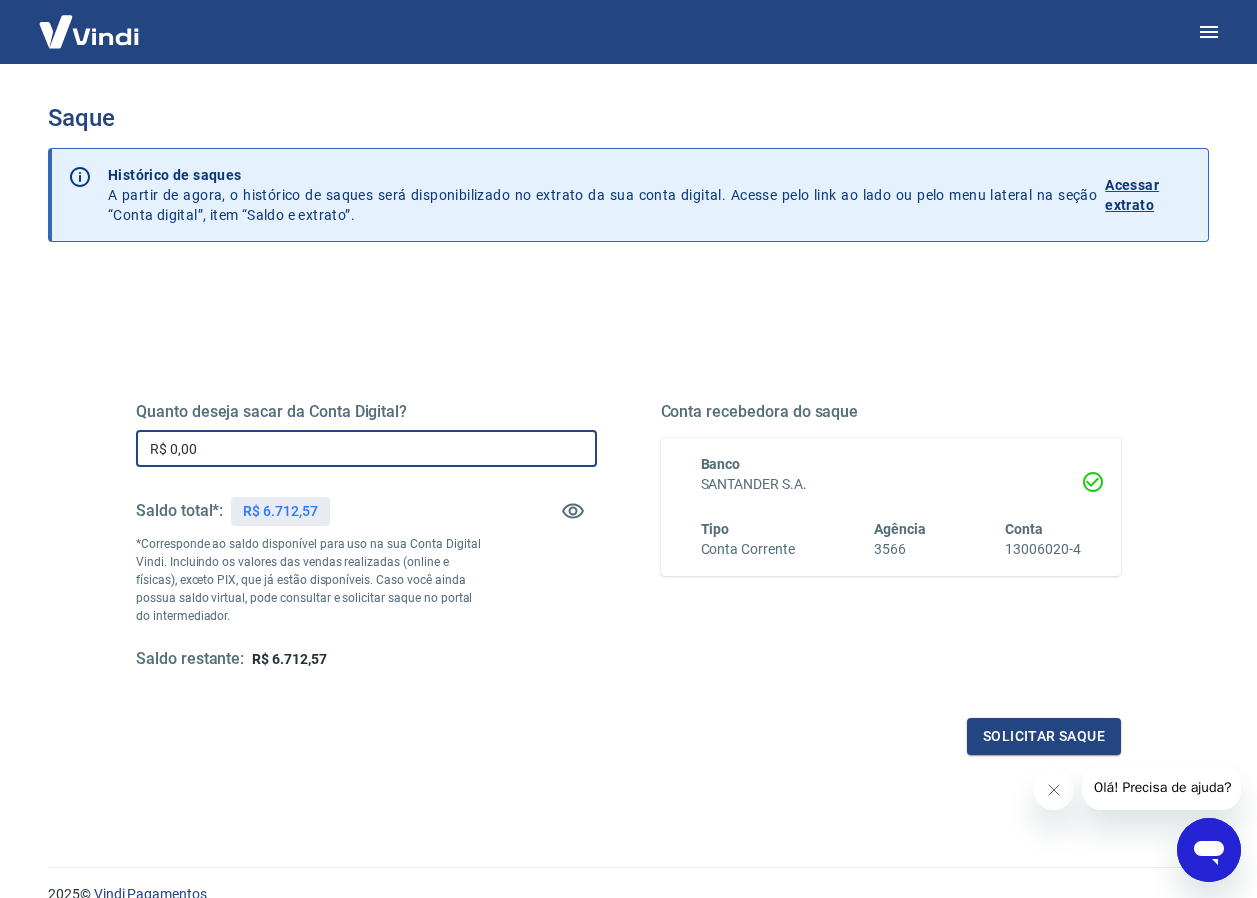 click on "R$ 0,00" at bounding box center (366, 448) 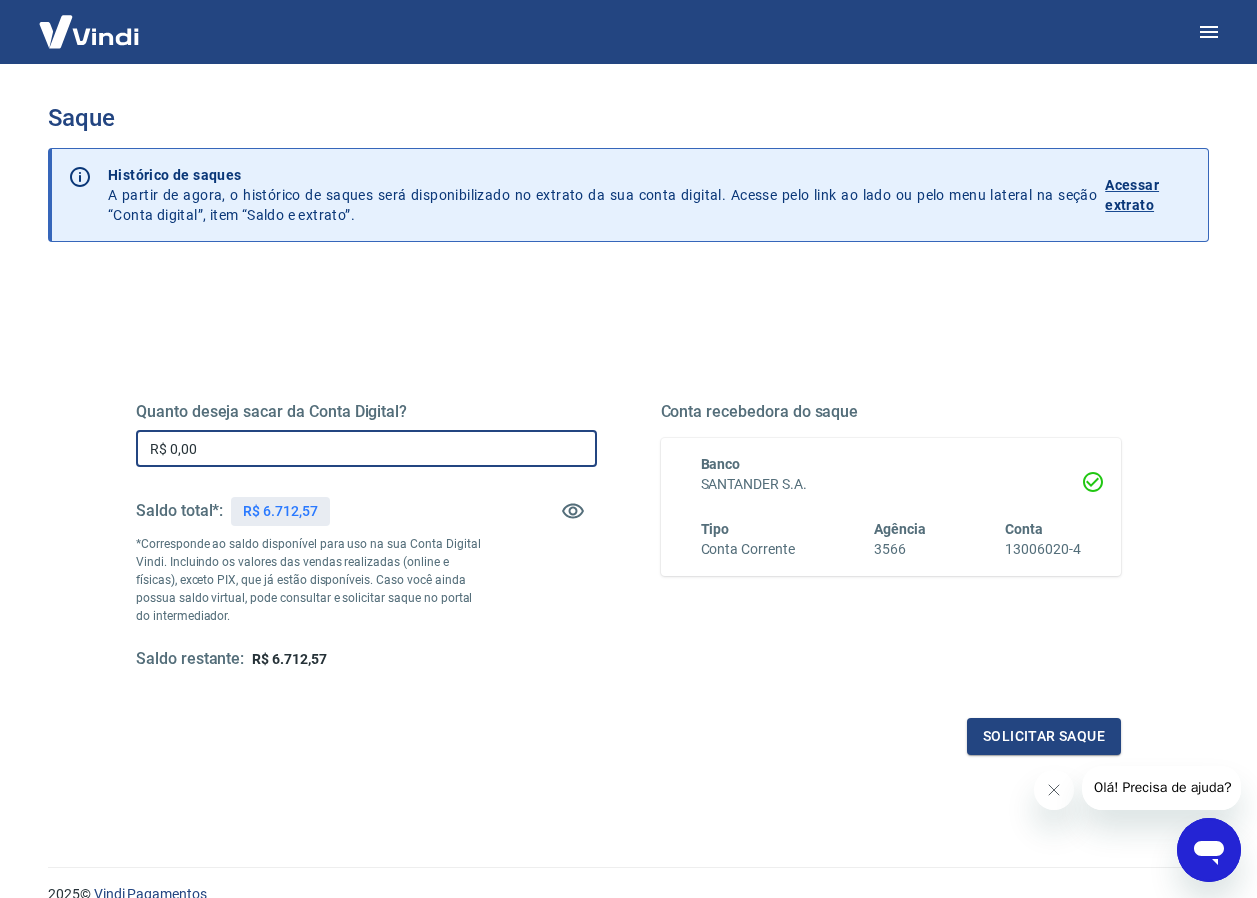 drag, startPoint x: 251, startPoint y: 452, endPoint x: 143, endPoint y: 456, distance: 108.07405 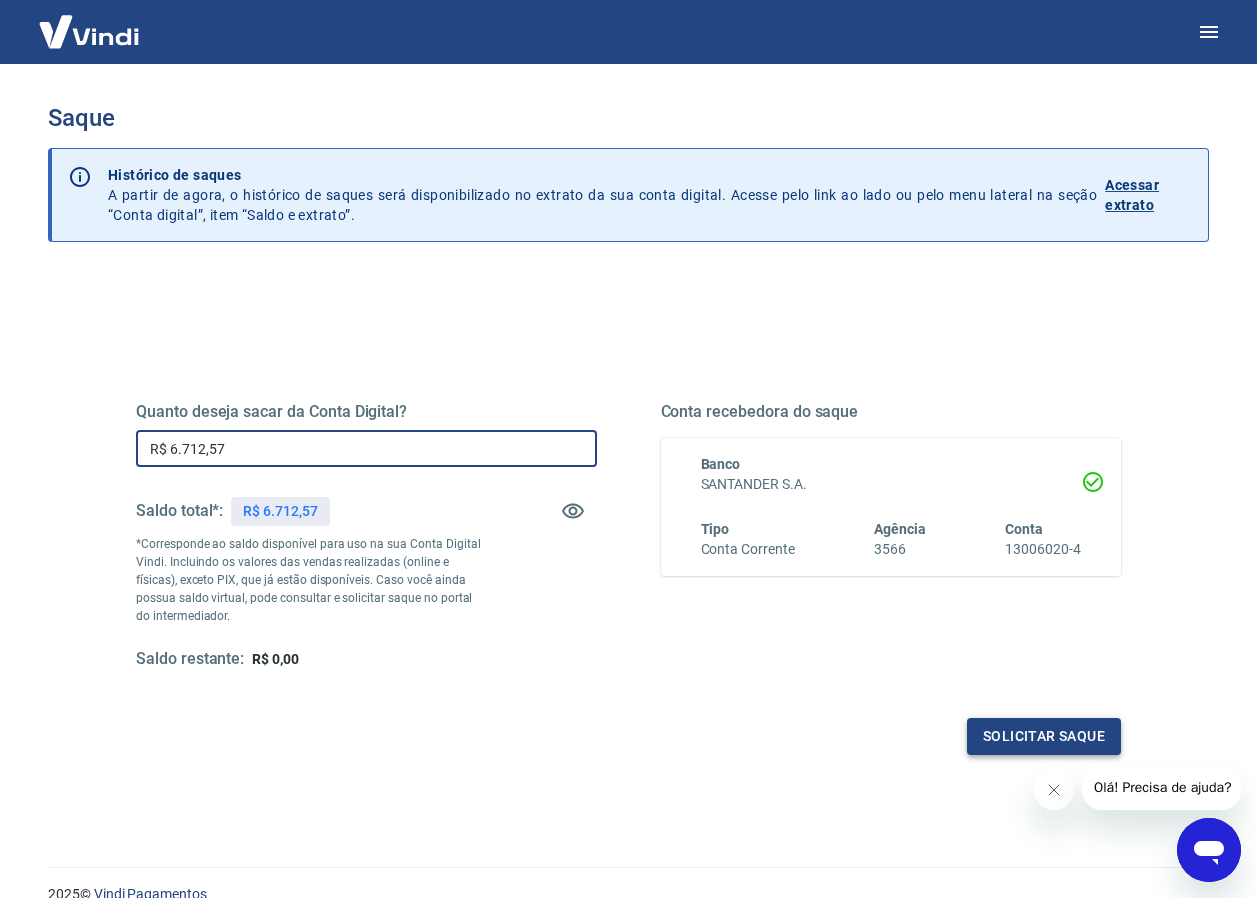 type on "R$ 6.712,57" 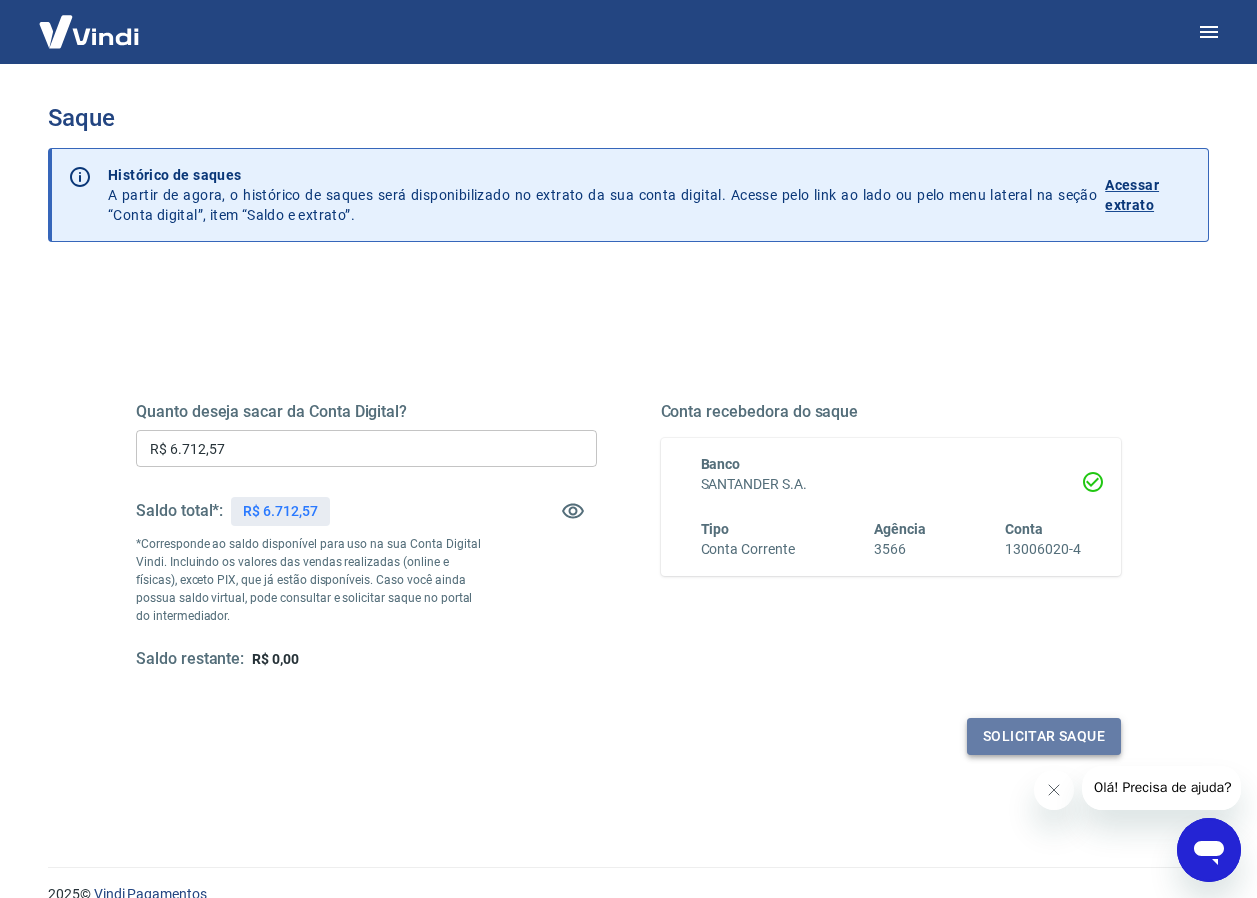 click on "Solicitar saque" at bounding box center (1044, 736) 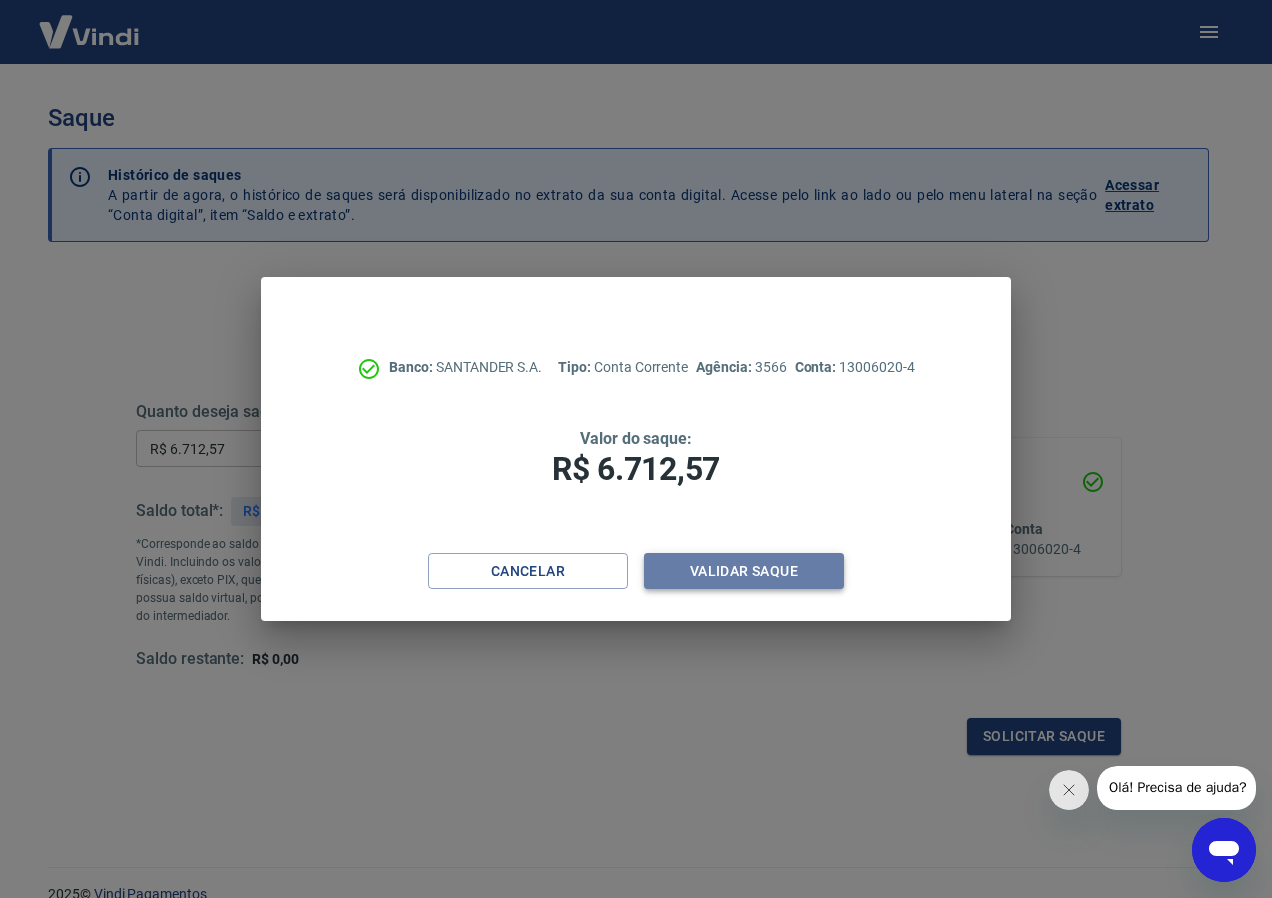click on "Validar saque" at bounding box center (744, 571) 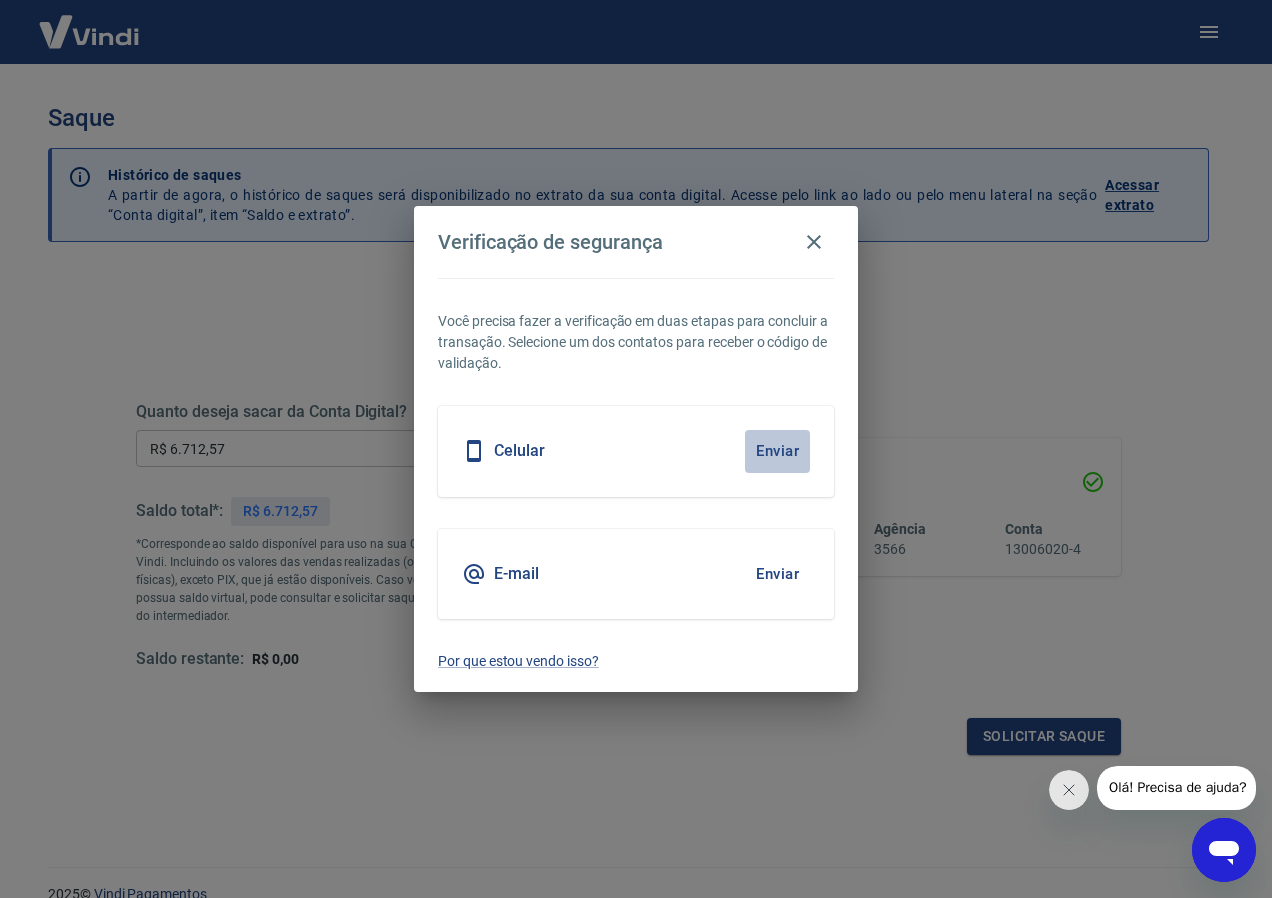 click on "Enviar" at bounding box center (777, 451) 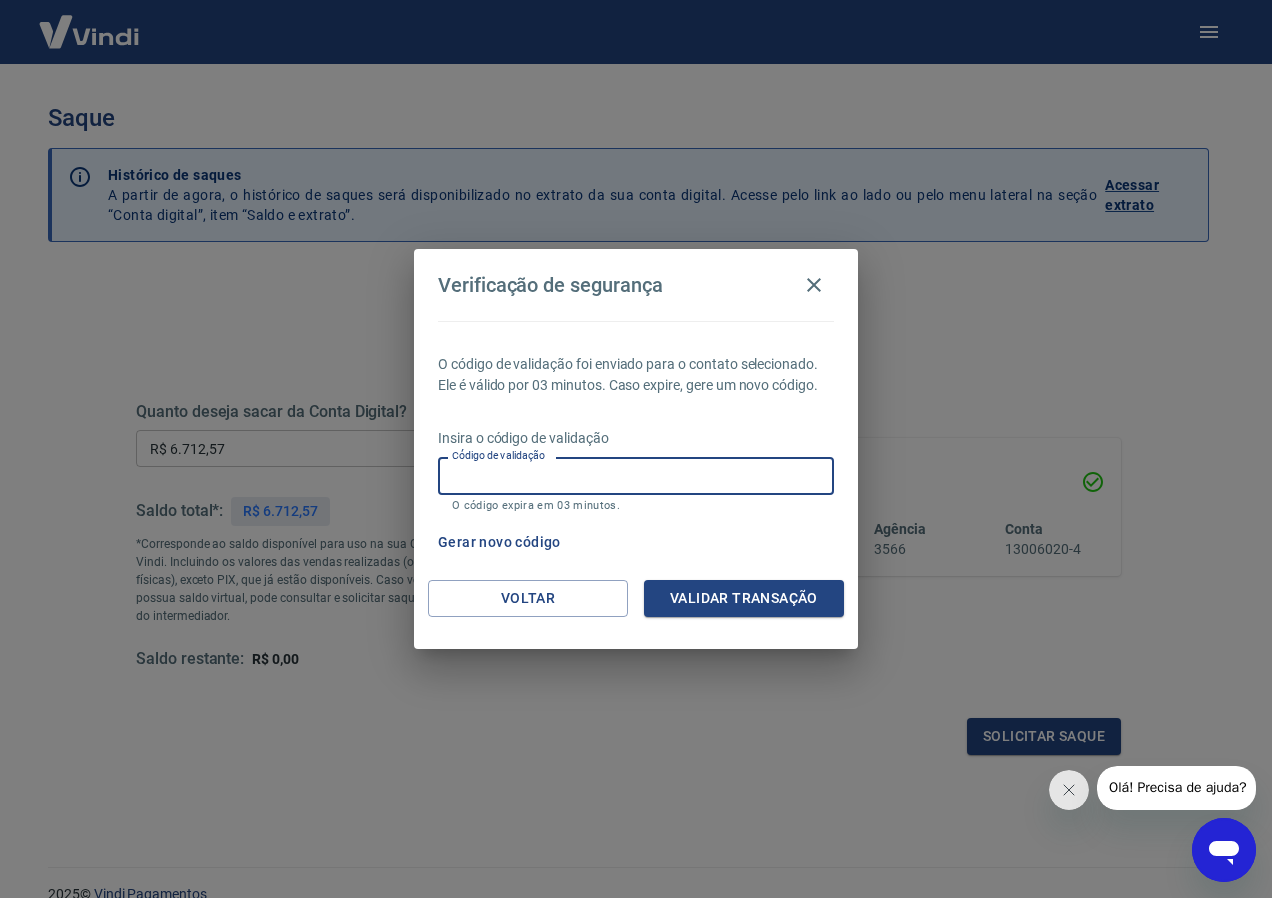 click on "Código de validação" at bounding box center [636, 475] 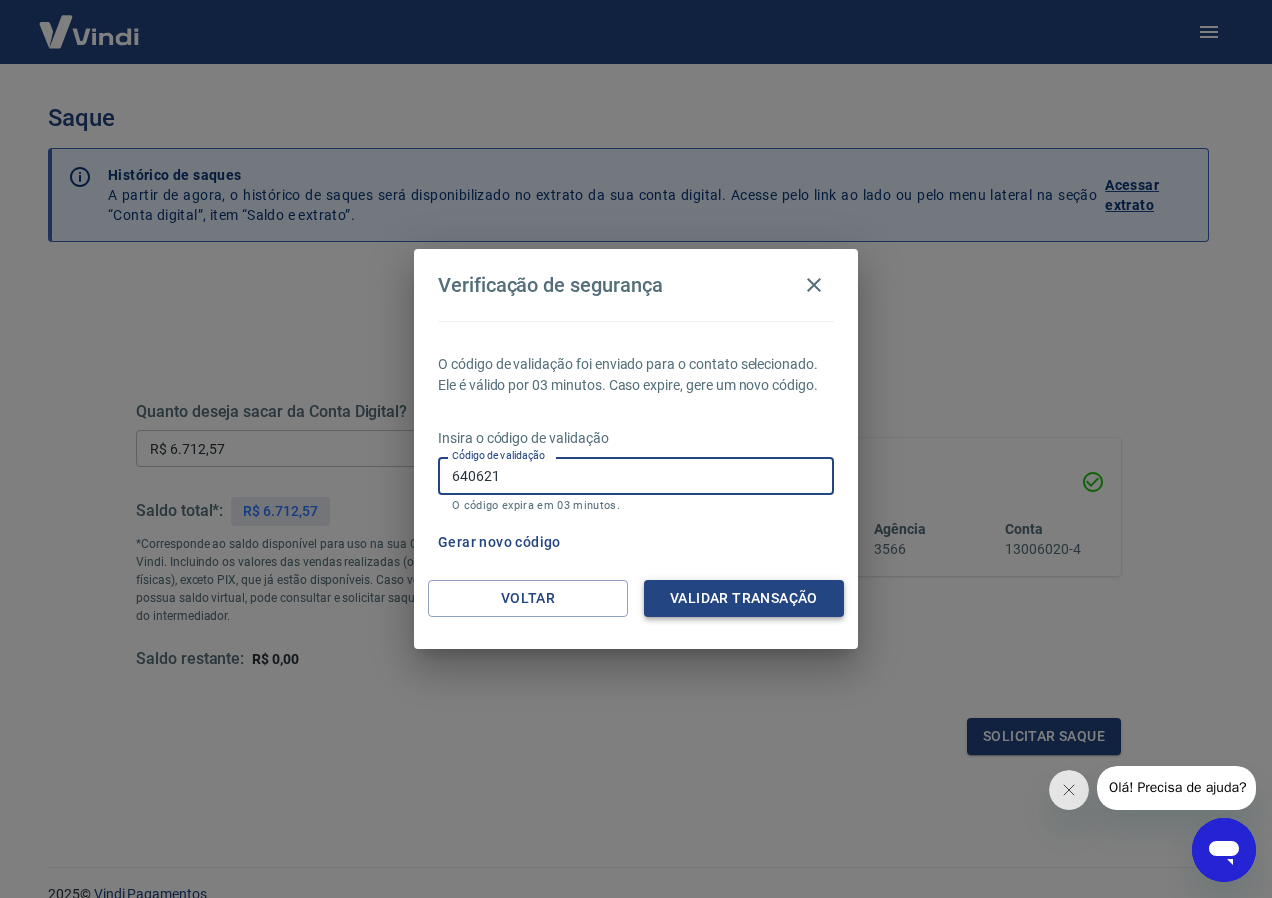 type on "640621" 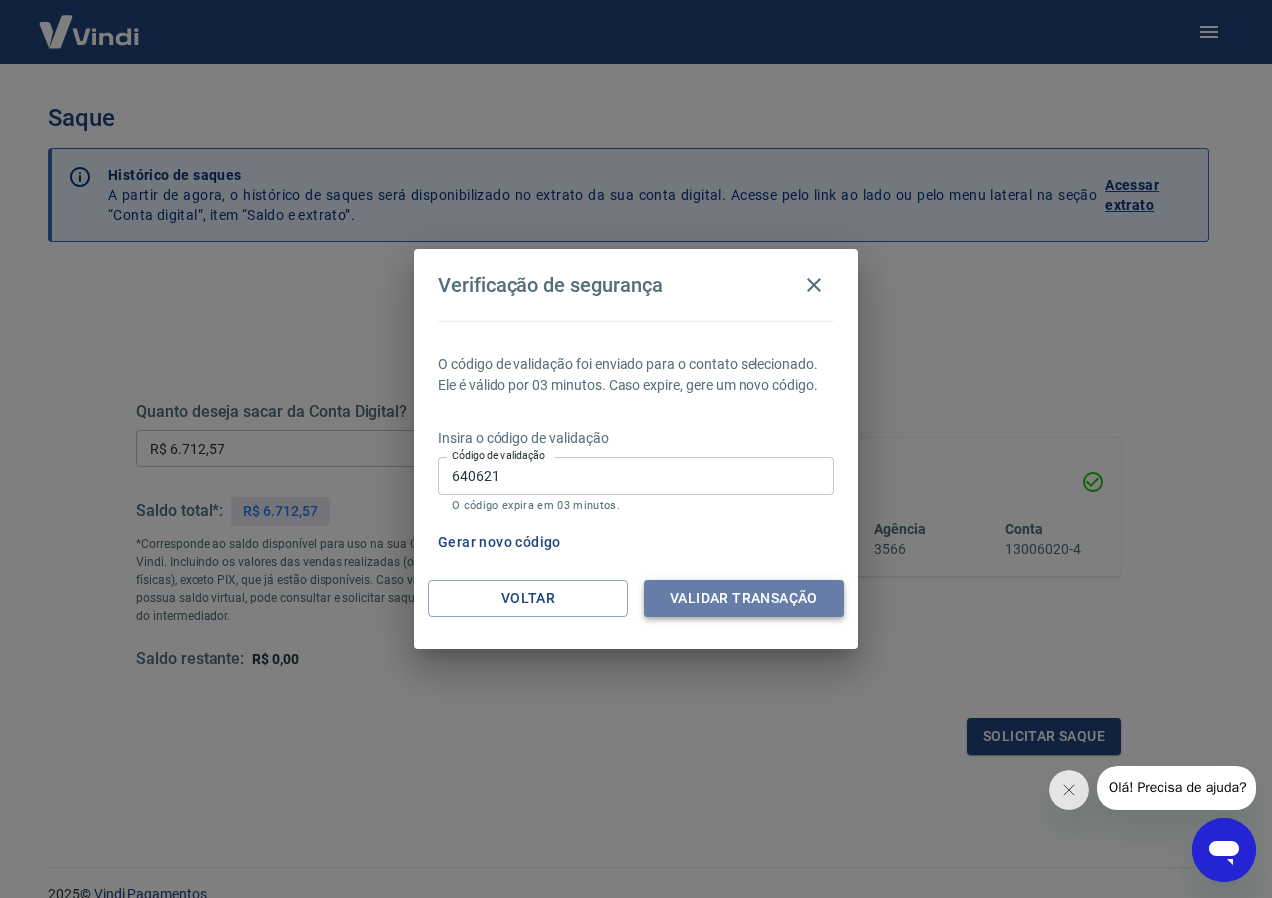 click on "Validar transação" at bounding box center [744, 598] 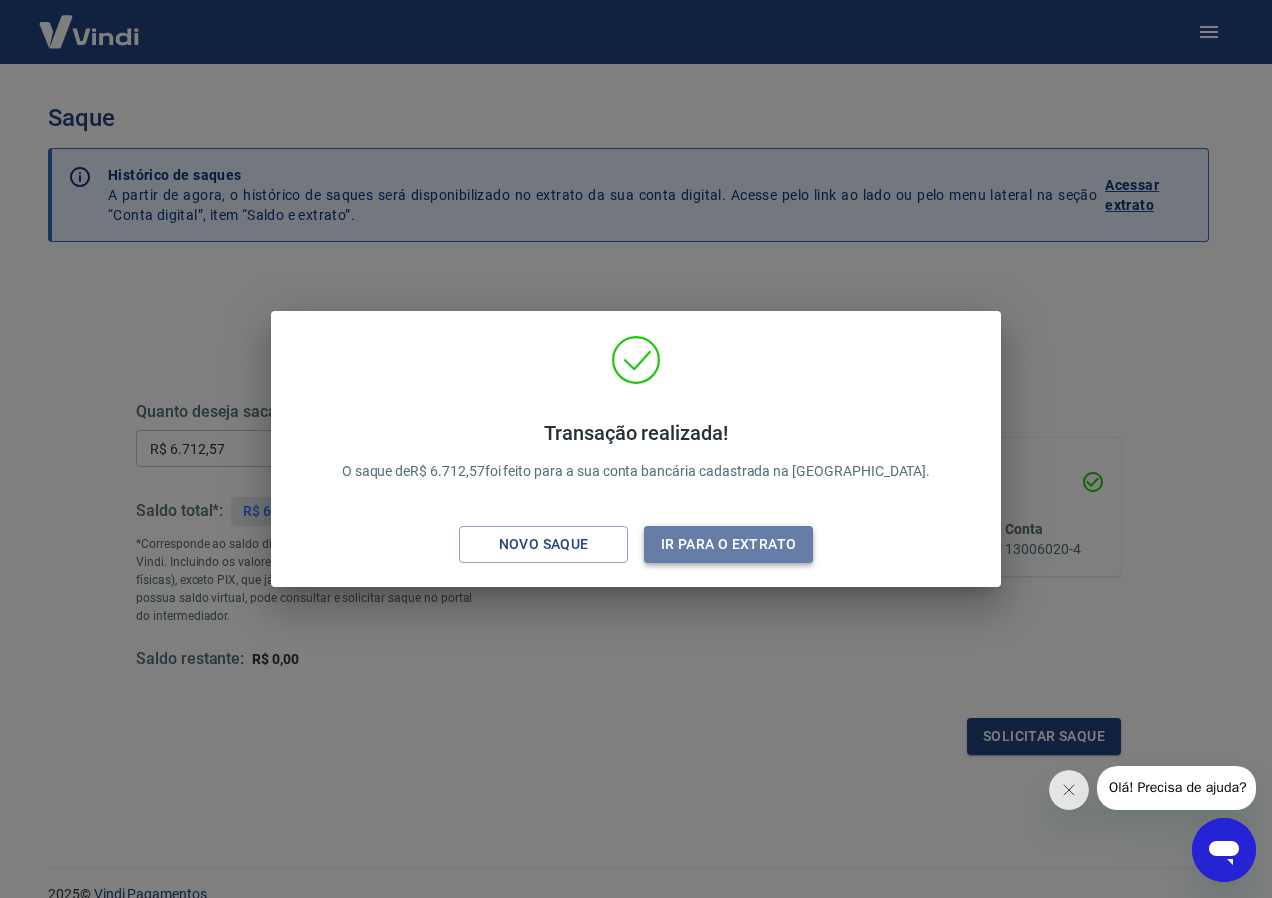 click on "Ir para o extrato" at bounding box center (728, 544) 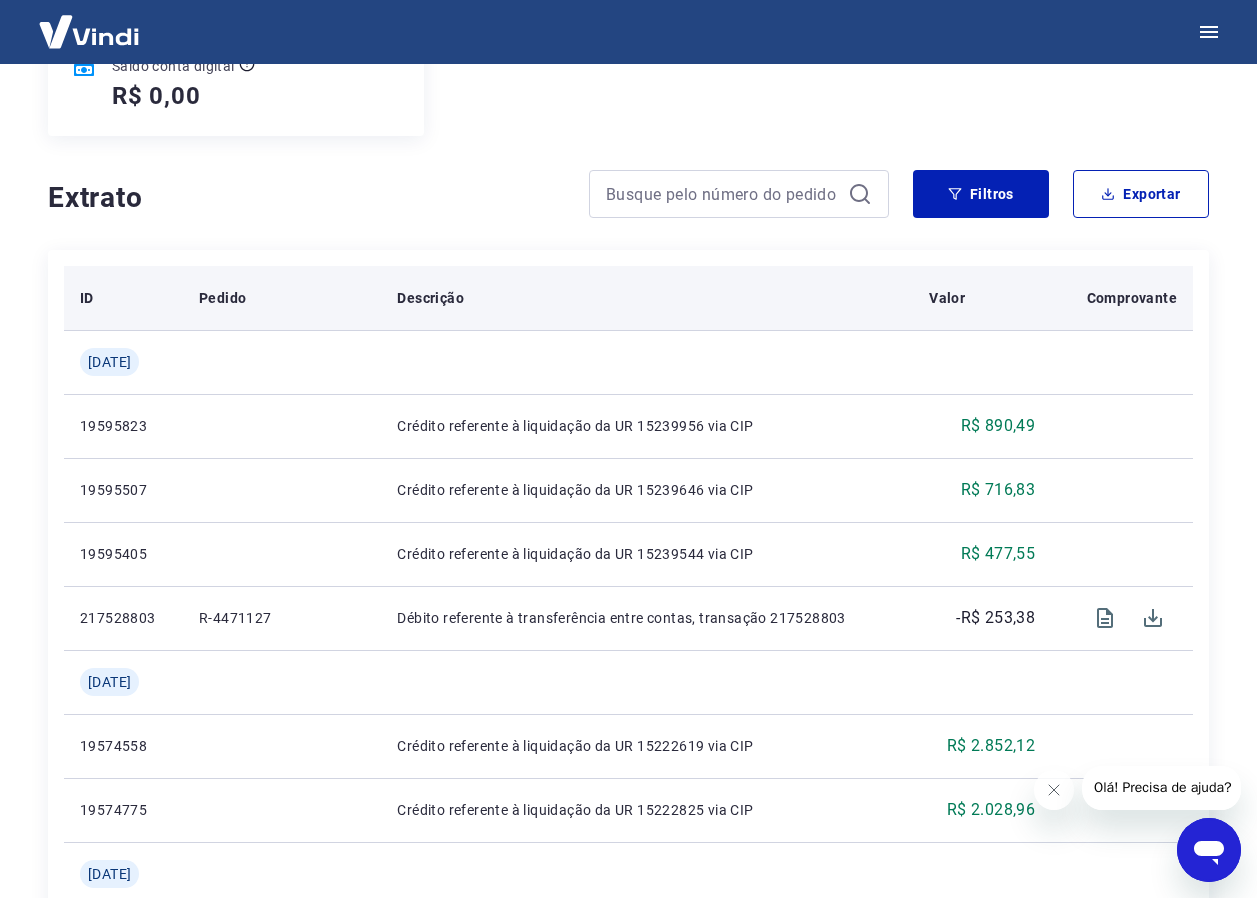 scroll, scrollTop: 300, scrollLeft: 0, axis: vertical 